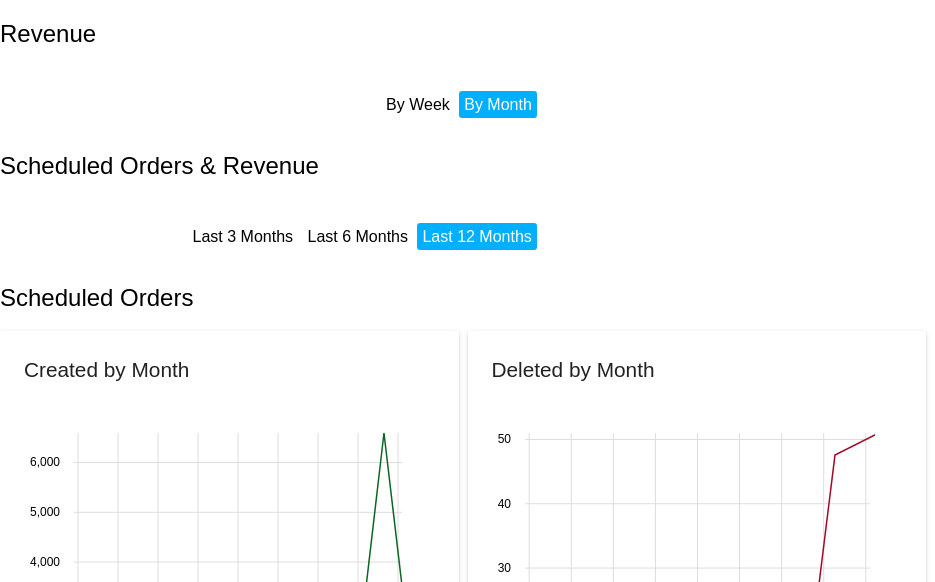 scroll, scrollTop: 0, scrollLeft: 0, axis: both 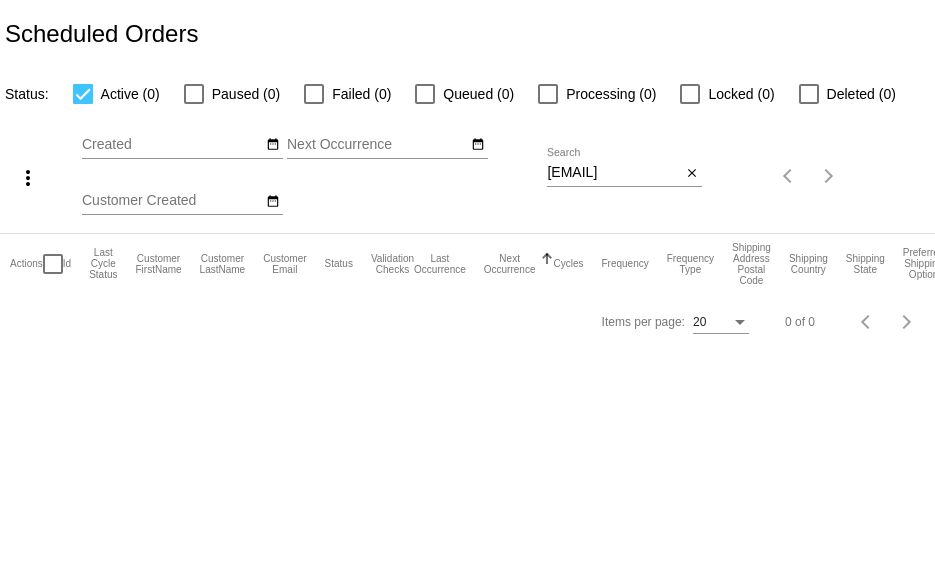 click on "[EMAIL]" at bounding box center (614, 173) 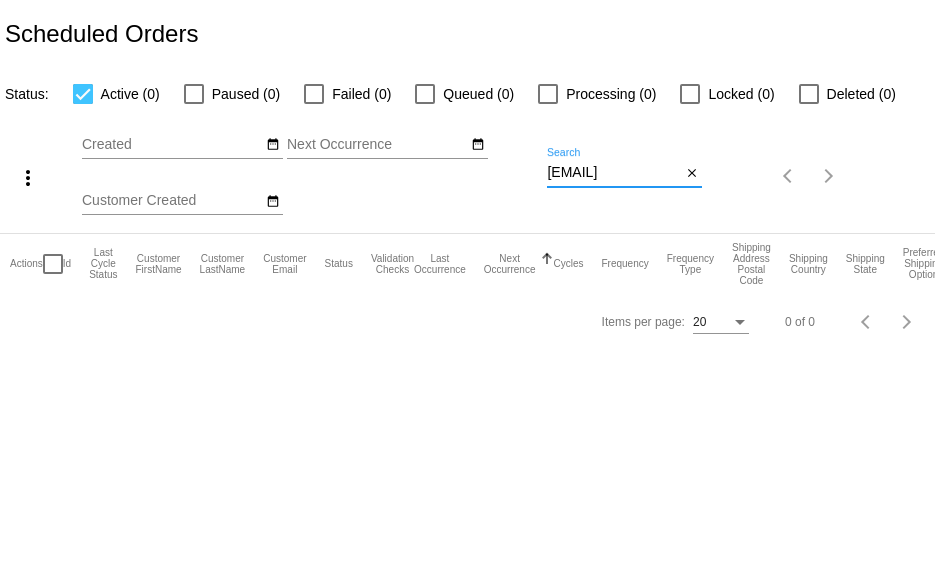 scroll, scrollTop: 0, scrollLeft: 0, axis: both 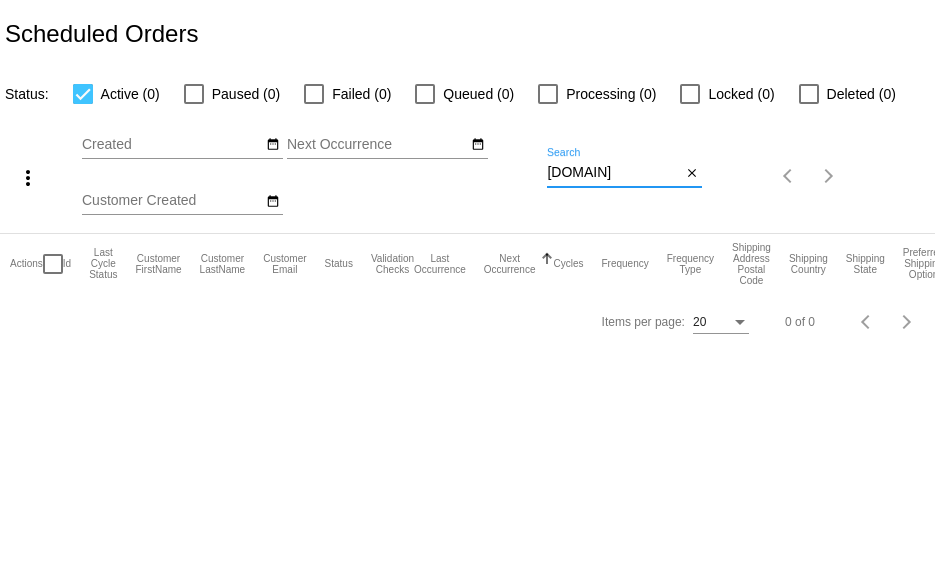 drag, startPoint x: 611, startPoint y: 176, endPoint x: 443, endPoint y: 188, distance: 168.42802 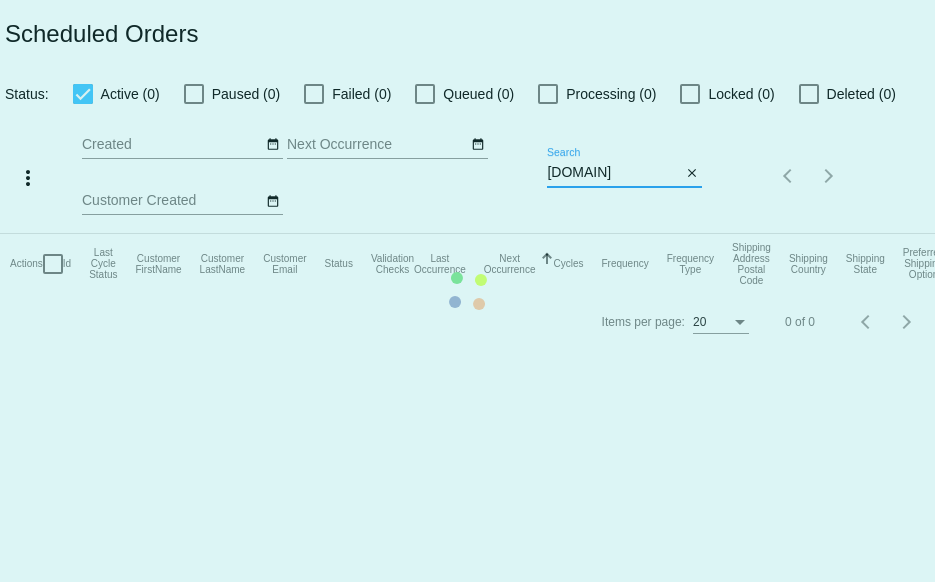 paste on "[EMAIL]" 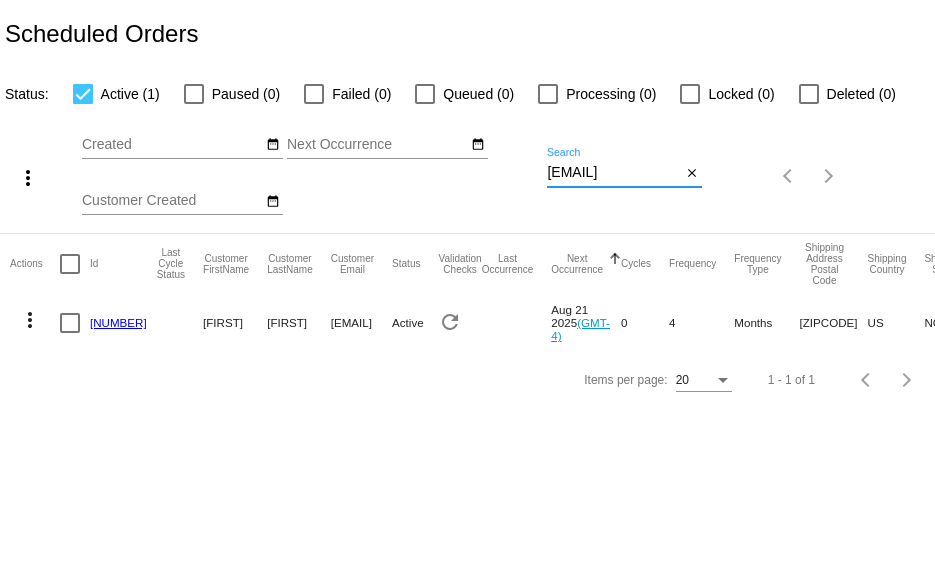scroll, scrollTop: 0, scrollLeft: 40, axis: horizontal 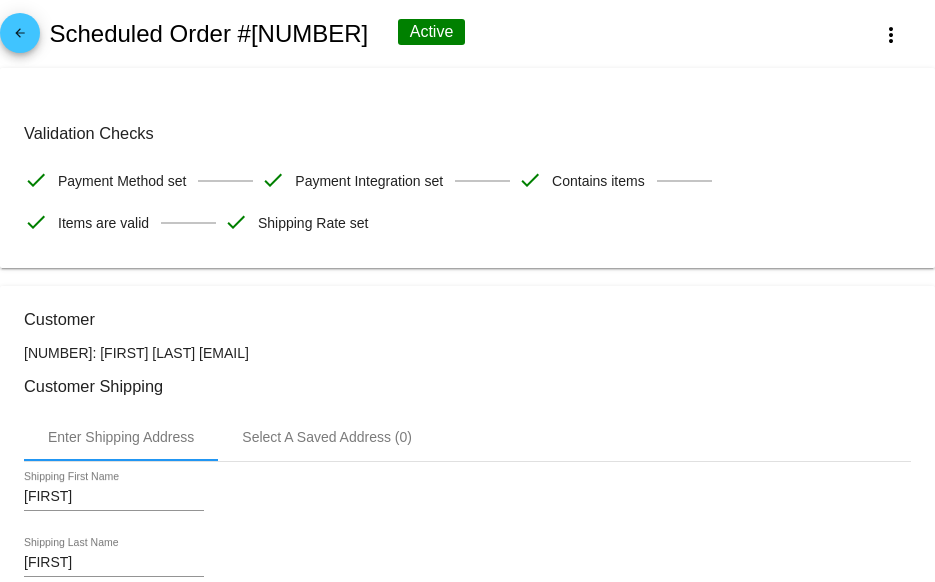 click on "arrow_back" 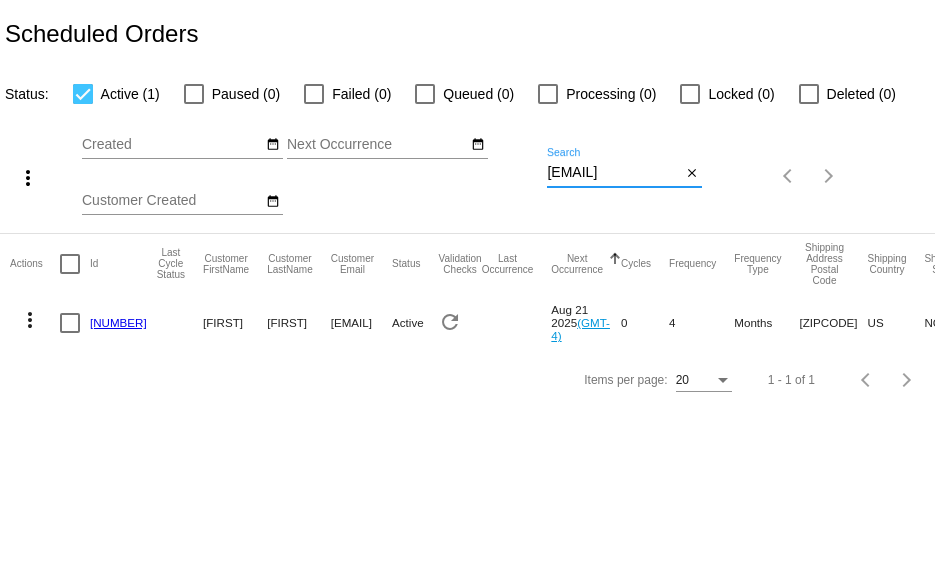 drag, startPoint x: 622, startPoint y: 173, endPoint x: 472, endPoint y: 165, distance: 150.21318 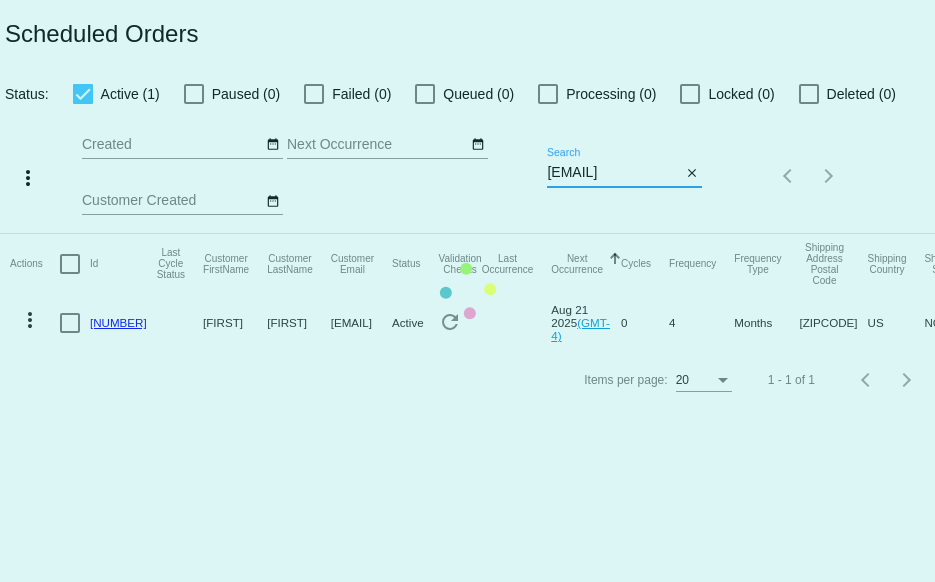 drag, startPoint x: 644, startPoint y: 171, endPoint x: 416, endPoint y: 163, distance: 228.1403 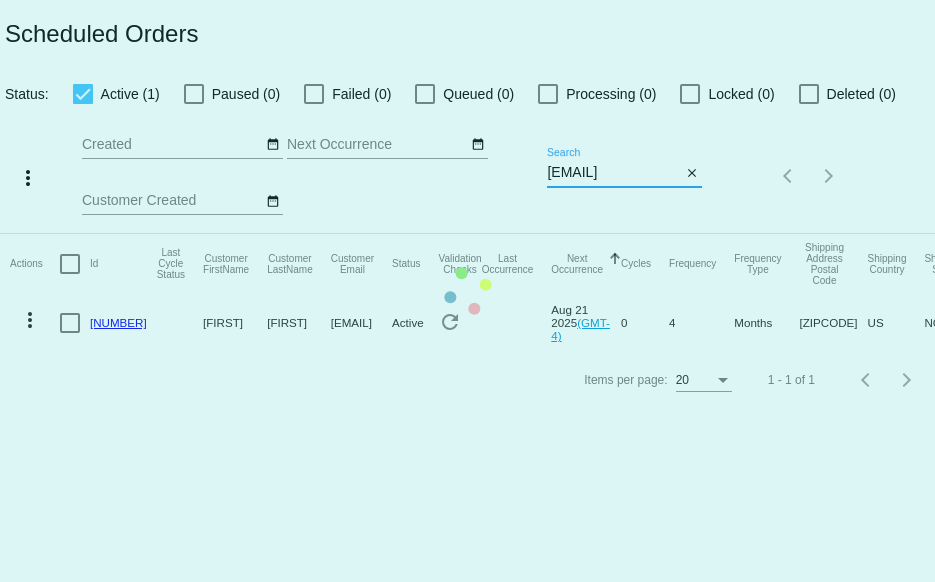 click on "Scheduled Orders
Status:
Active (1)
Paused (0)
Failed (0)
Queued (0)
Processing
(0)
Locked (0)
Deleted (0)
more_vert
Aug
Jan
Feb
[DATE]" 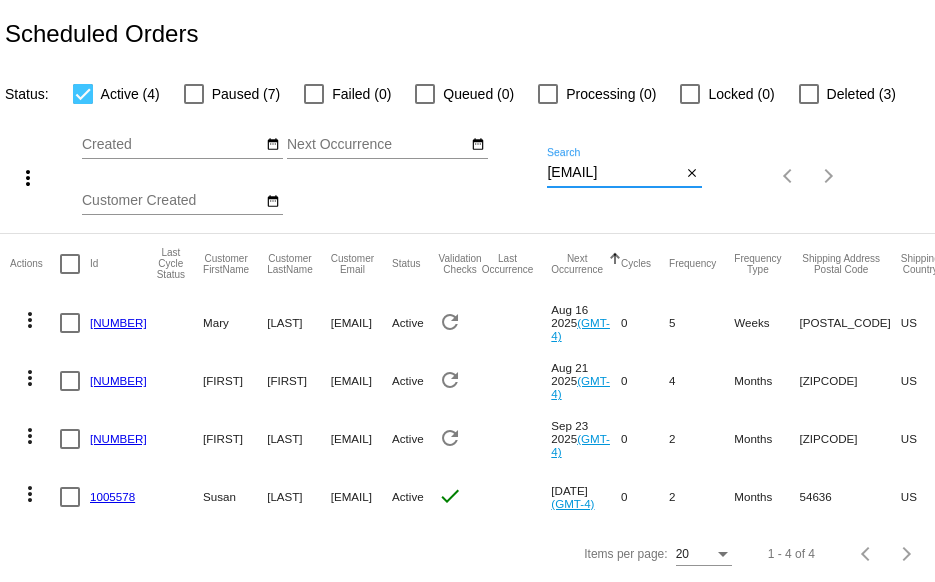 paste on "[EMAIL]" 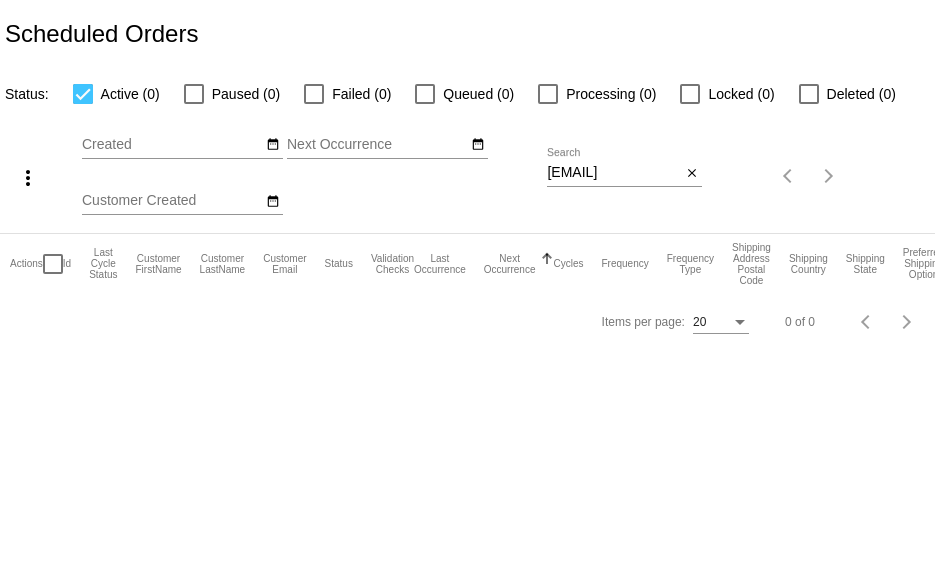 scroll, scrollTop: 0, scrollLeft: 0, axis: both 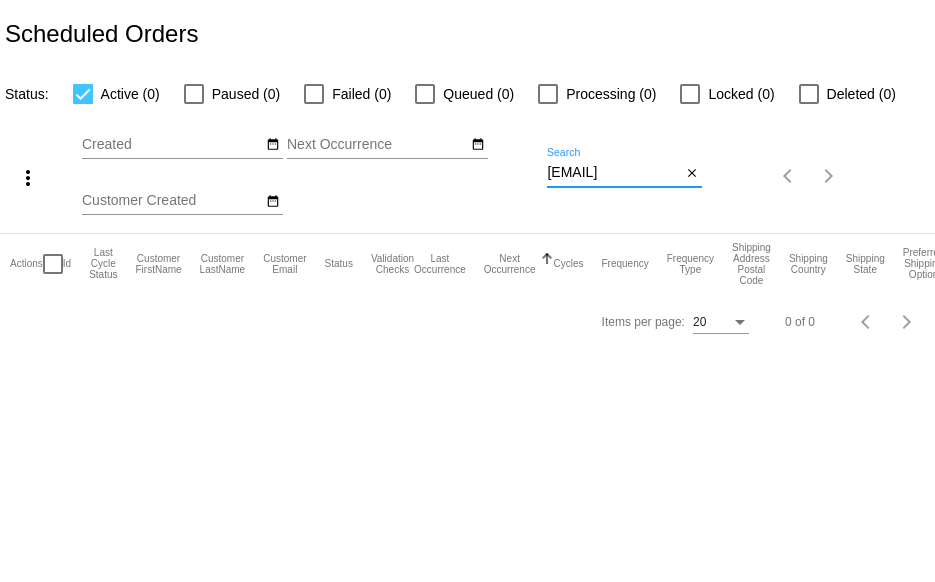 drag, startPoint x: 664, startPoint y: 174, endPoint x: 384, endPoint y: 171, distance: 280.01608 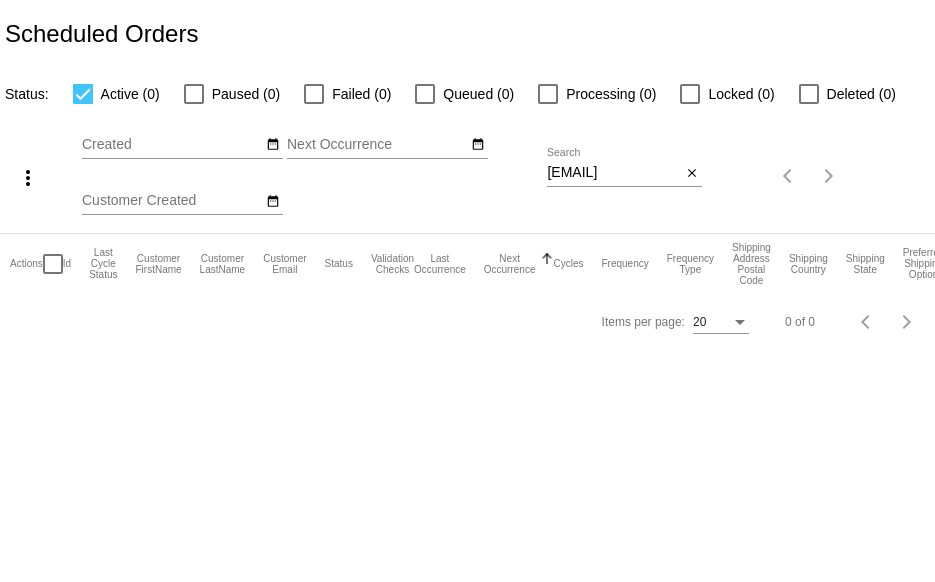 click on "Aug
Jan
Feb
Mar
Apr
Su Mo Tu We Th" 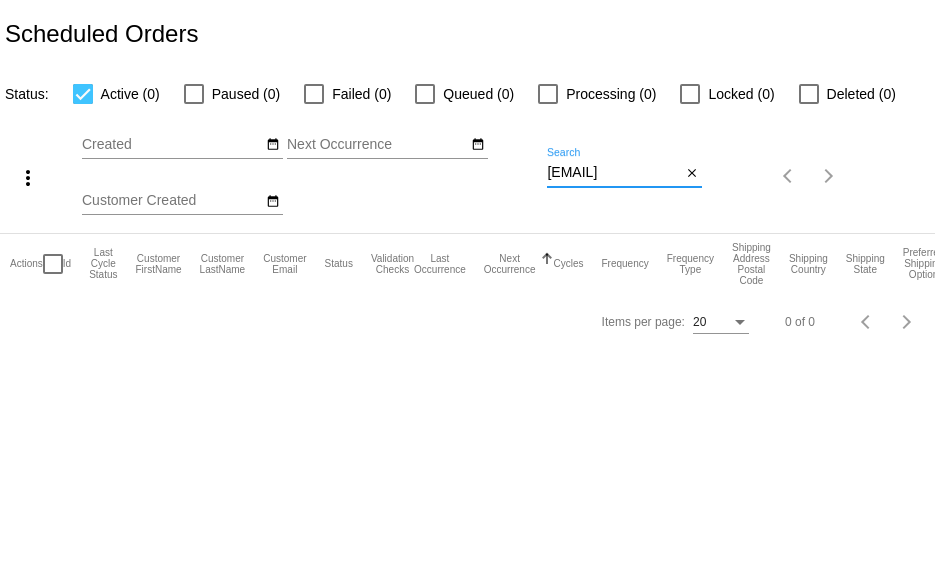 drag, startPoint x: 670, startPoint y: 171, endPoint x: 473, endPoint y: 169, distance: 197.01015 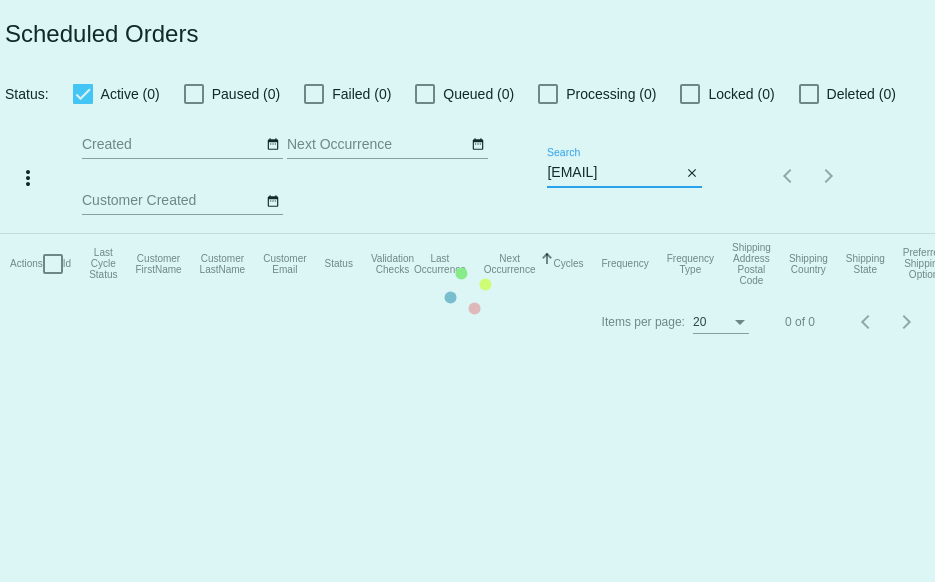 drag, startPoint x: 640, startPoint y: 167, endPoint x: 430, endPoint y: 177, distance: 210.23796 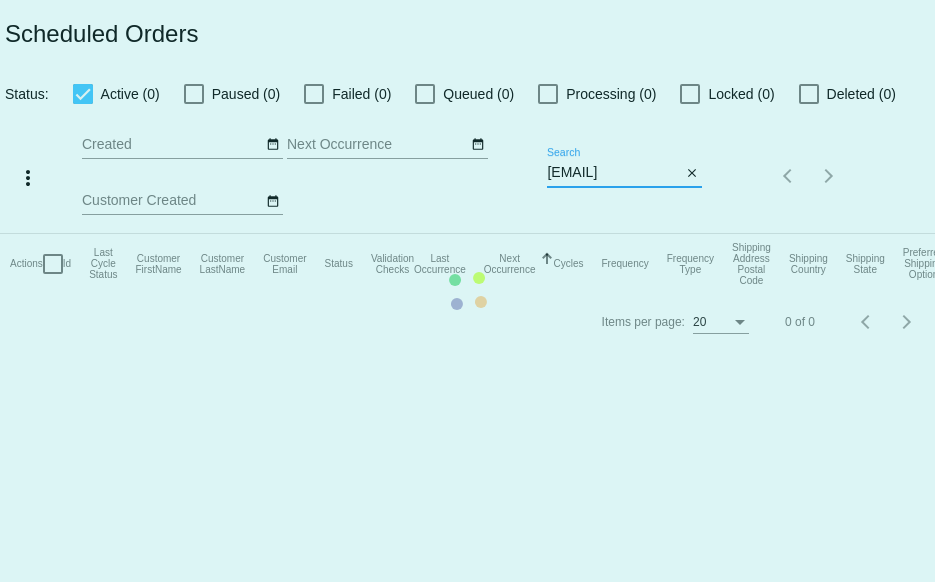click on "Scheduled Orders
Status:
Active (0)
Paused (0)
Failed (0)
Queued (0)
Processing
(0)
Locked (0)
Deleted (0)
more_vert
Aug
Jan
Feb
1" 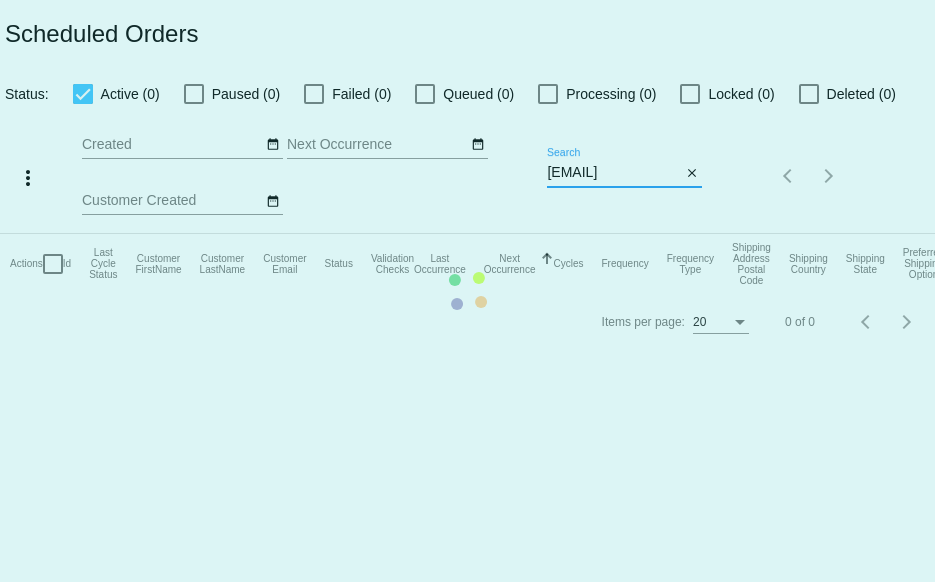 paste on "[USERNAME]" 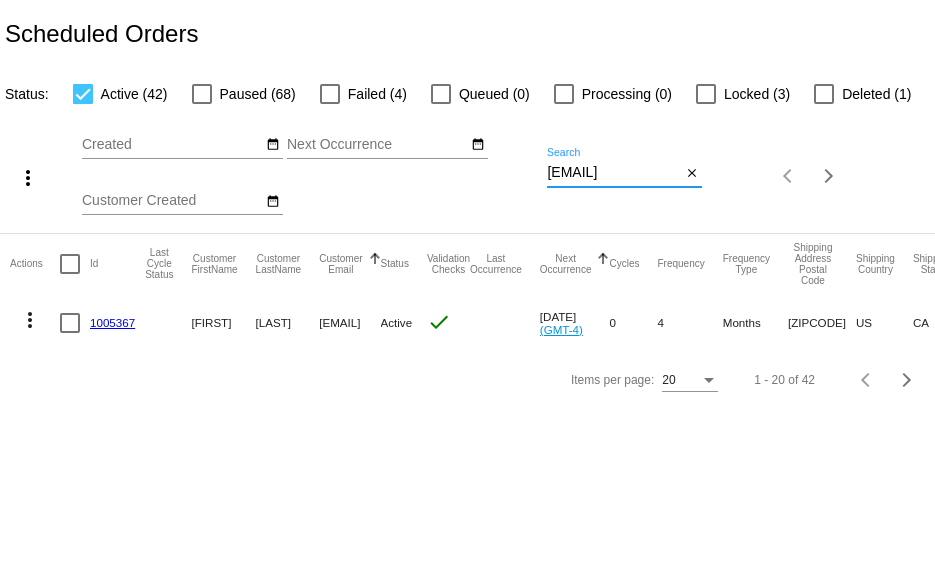 scroll, scrollTop: 0, scrollLeft: 50, axis: horizontal 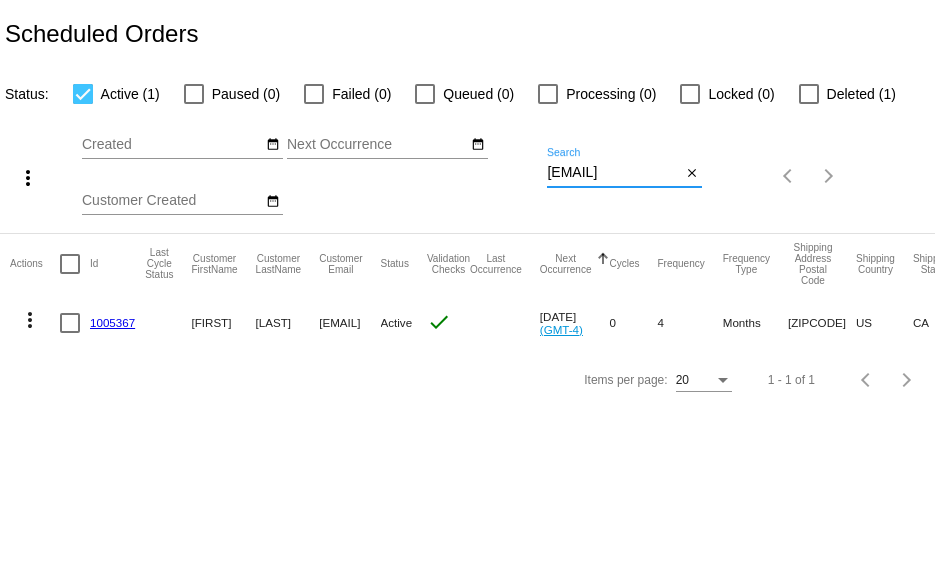 type on "[EMAIL]" 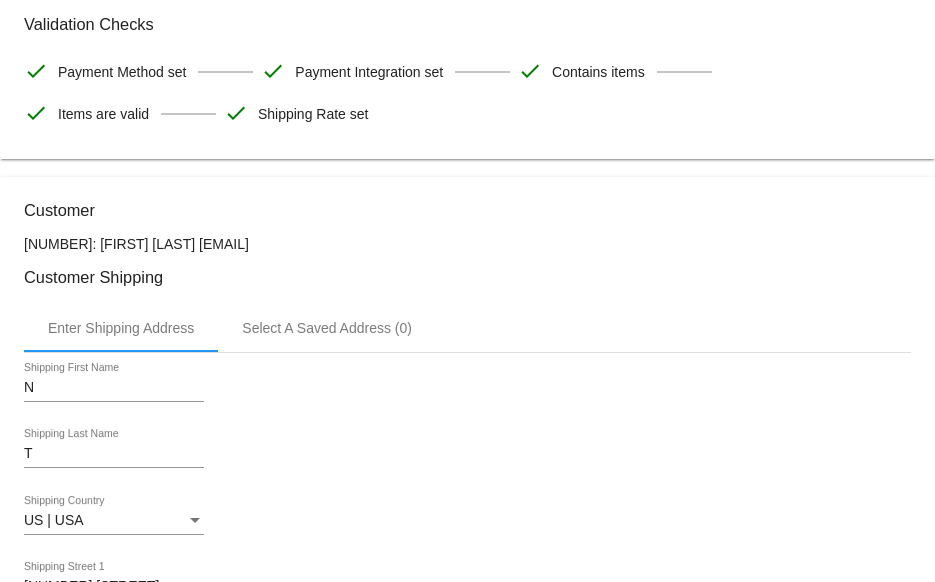 scroll, scrollTop: 0, scrollLeft: 0, axis: both 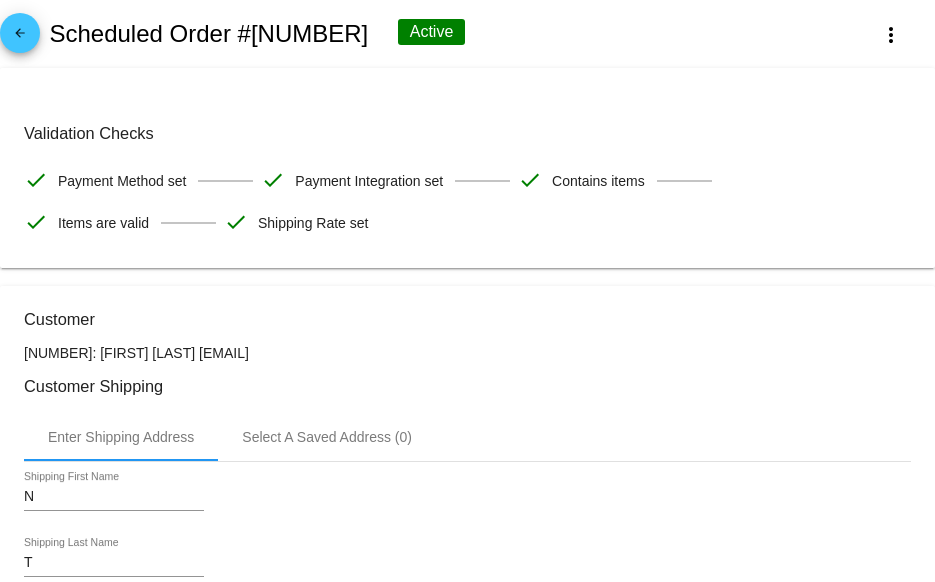 click on "arrow_back" 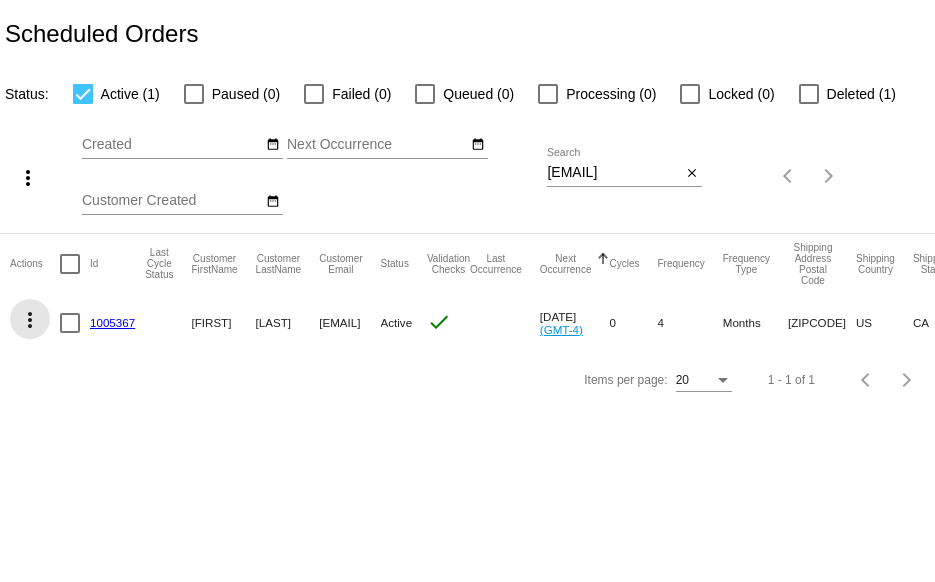 click on "more_vert" 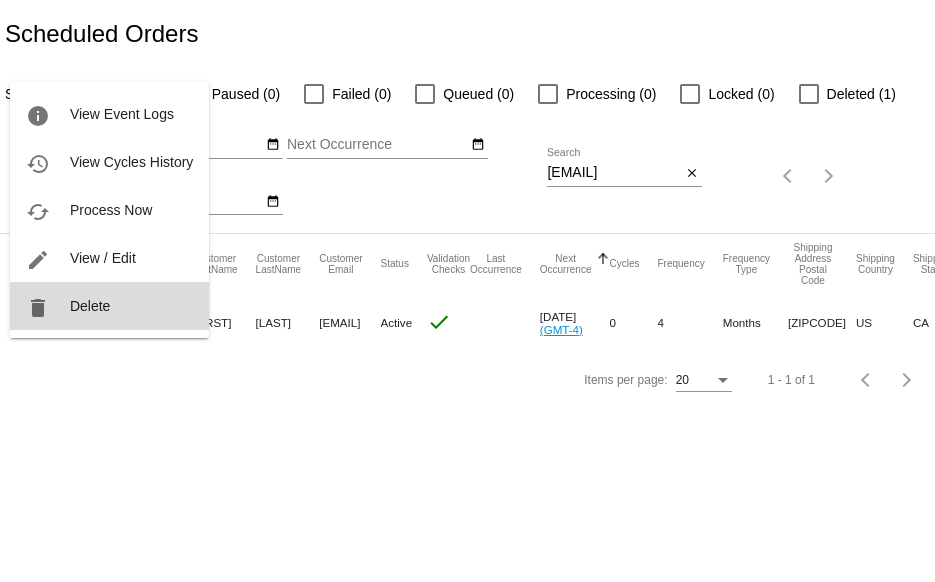 click on "Delete" at bounding box center (90, 306) 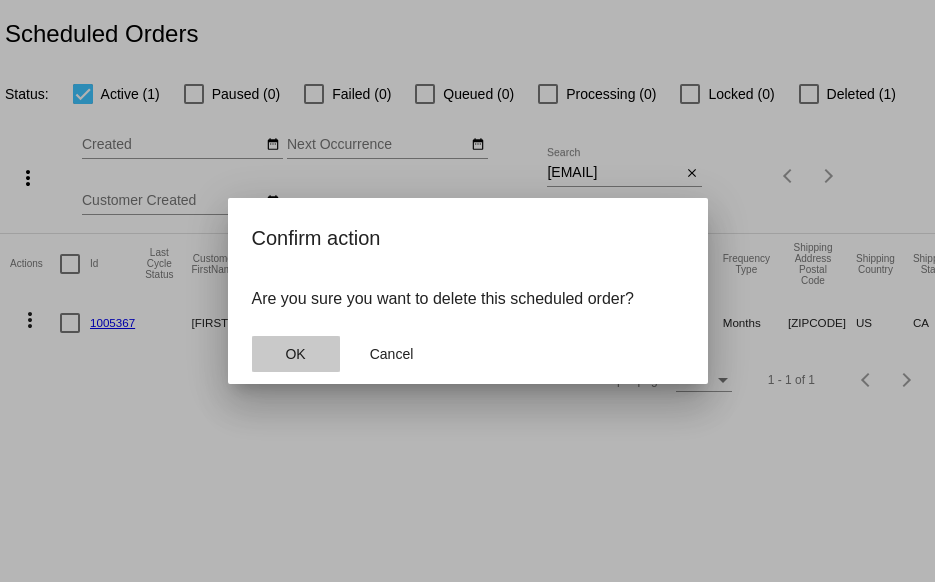click on "OK" 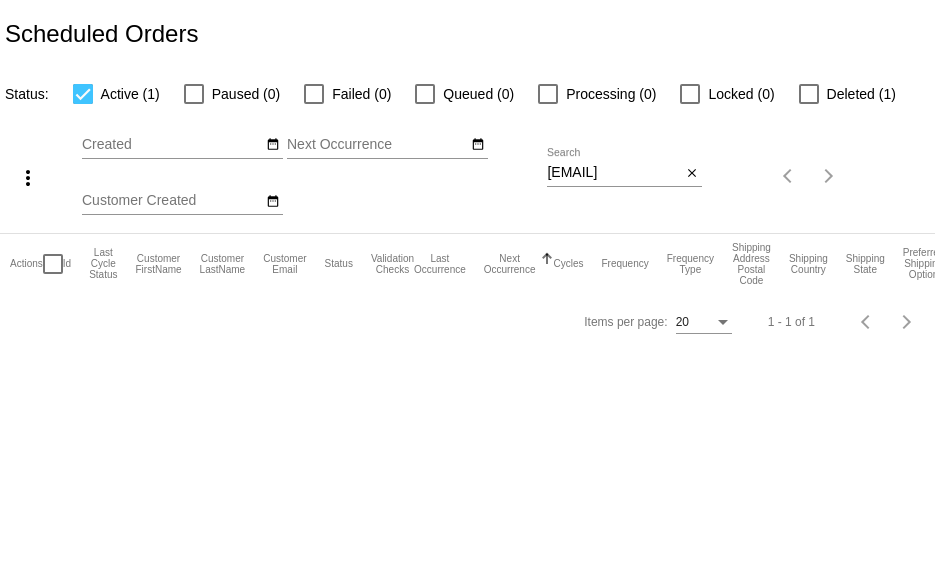 scroll, scrollTop: 0, scrollLeft: 0, axis: both 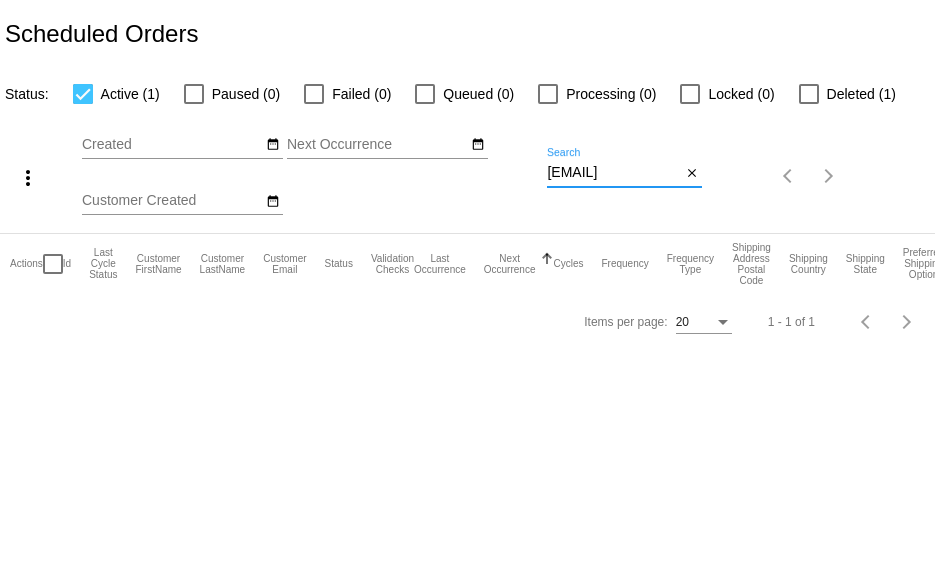 drag, startPoint x: 673, startPoint y: 169, endPoint x: 439, endPoint y: 165, distance: 234.03418 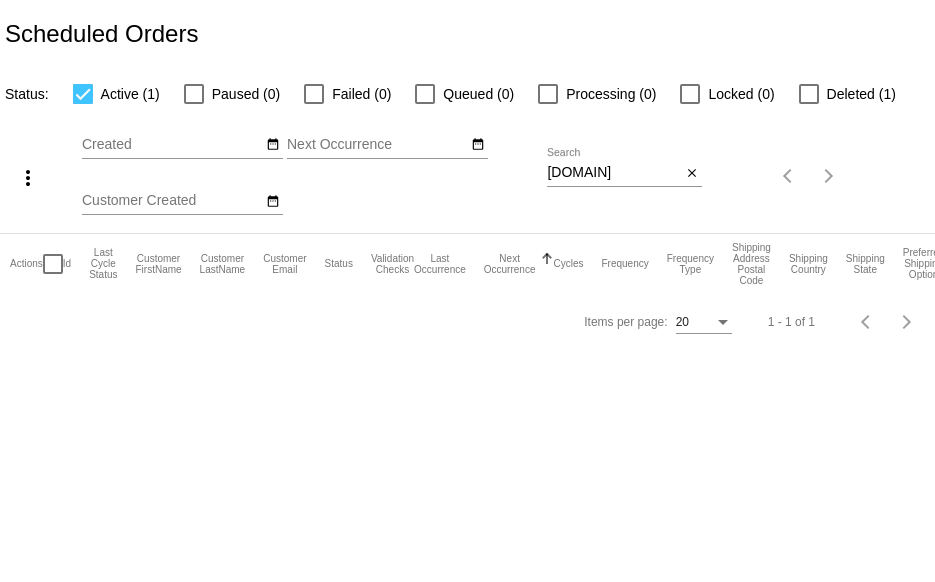 drag, startPoint x: 639, startPoint y: 163, endPoint x: 432, endPoint y: 165, distance: 207.00966 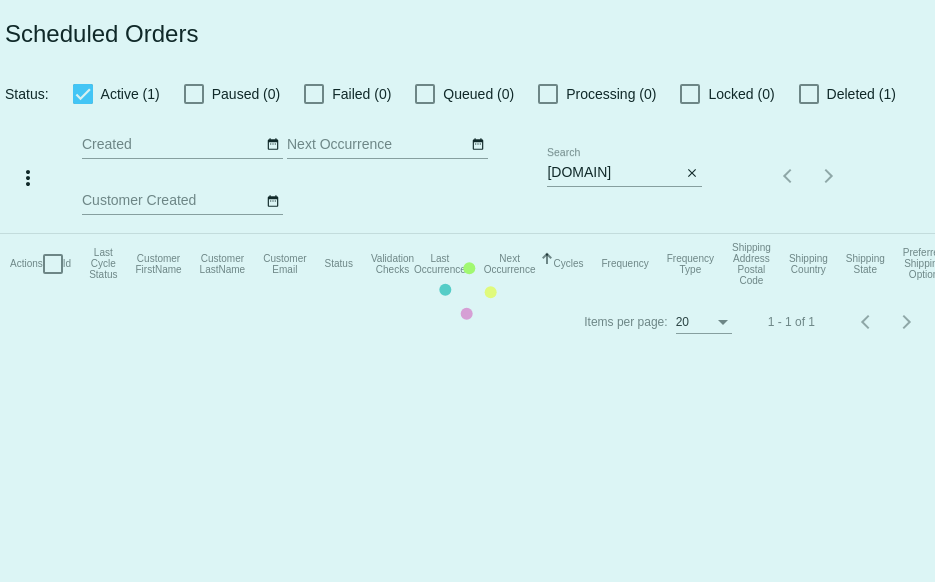 click on "Actions
Id   Last Cycle Status   Customer FirstName   Customer LastName   Customer Email   Status   Validation Checks   Last Occurrence   Next Occurrence   Sorted by NextOccurrenceUtc ascending  Cycles   Frequency   Frequency Type   Shipping Address Postal Code
Shipping Country
Shipping State
Preferred Shipping Option
Payment Method   Currency   Total Product Quantity   Scheduled Order Subtotal
Scheduled Order LTV" 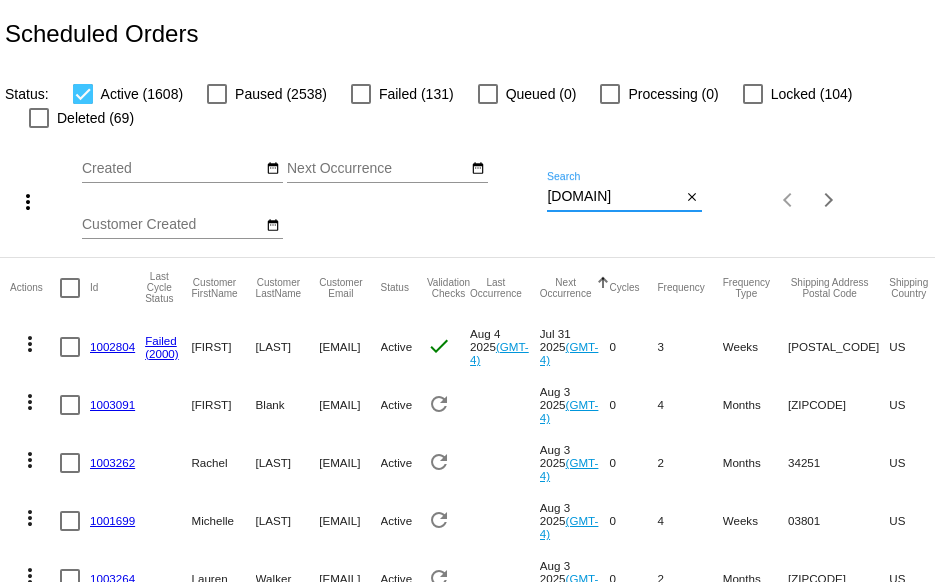 drag, startPoint x: 623, startPoint y: 190, endPoint x: 392, endPoint y: 198, distance: 231.13849 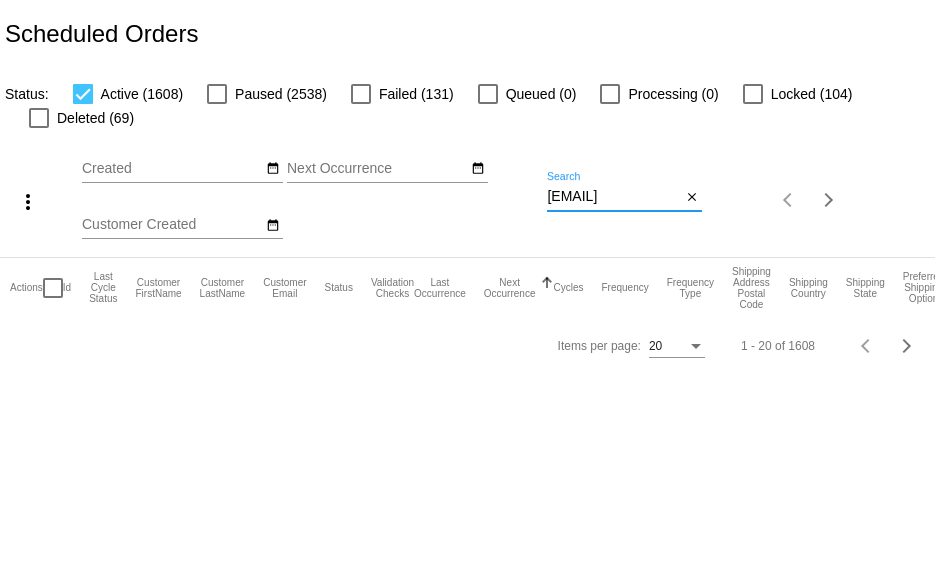 scroll, scrollTop: 0, scrollLeft: 44, axis: horizontal 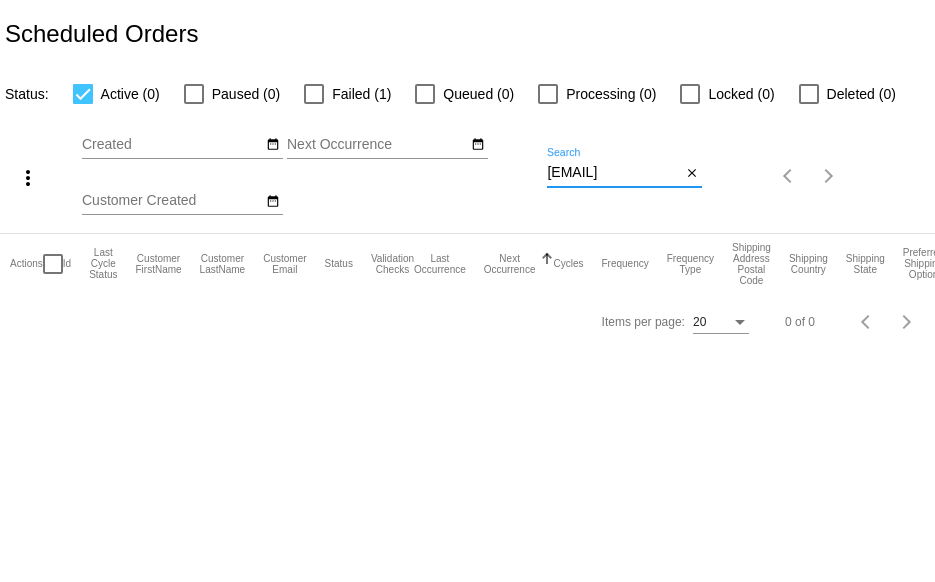 type on "[EMAIL]" 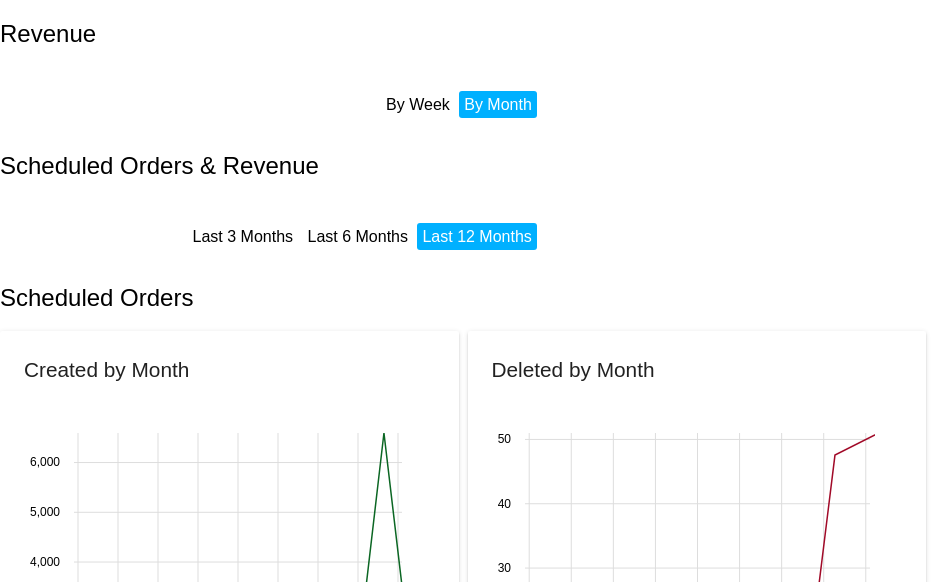 scroll, scrollTop: 0, scrollLeft: 0, axis: both 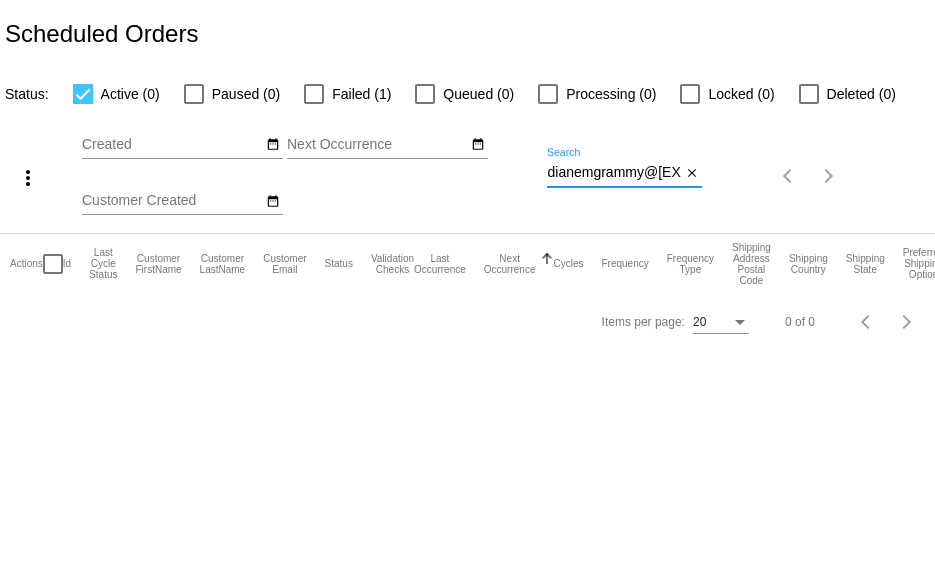 drag, startPoint x: 672, startPoint y: 173, endPoint x: 392, endPoint y: 177, distance: 280.02856 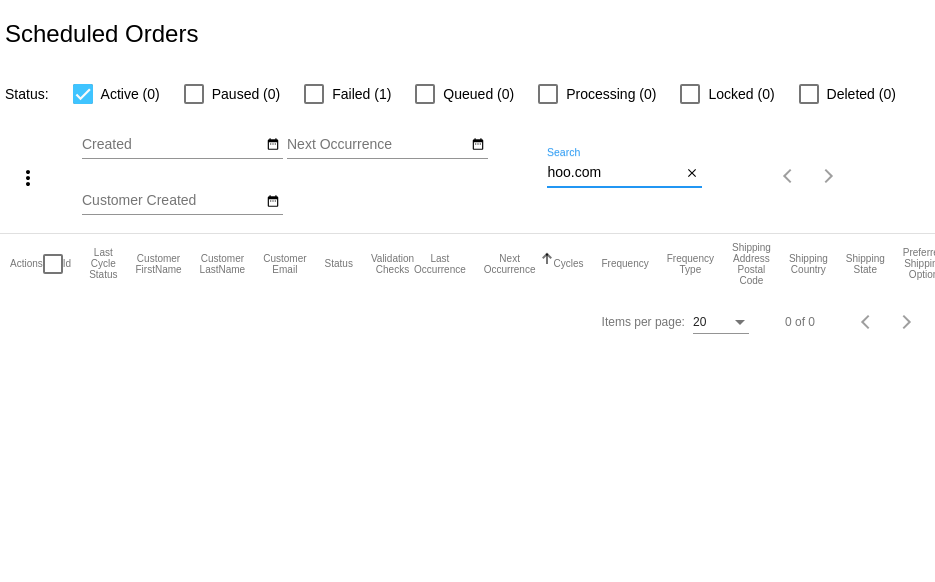 drag, startPoint x: 609, startPoint y: 173, endPoint x: 437, endPoint y: 158, distance: 172.65283 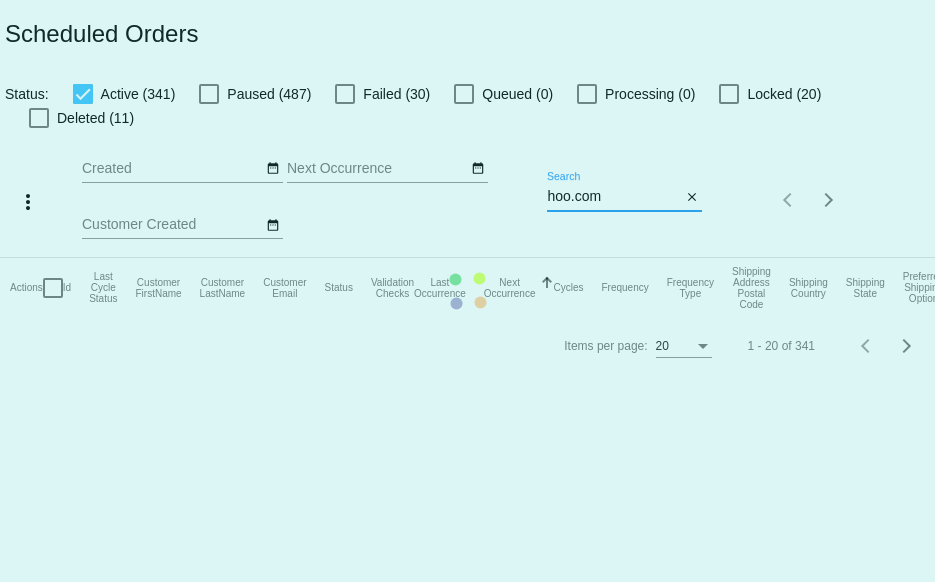 paste on "cwashburn8@gmail" 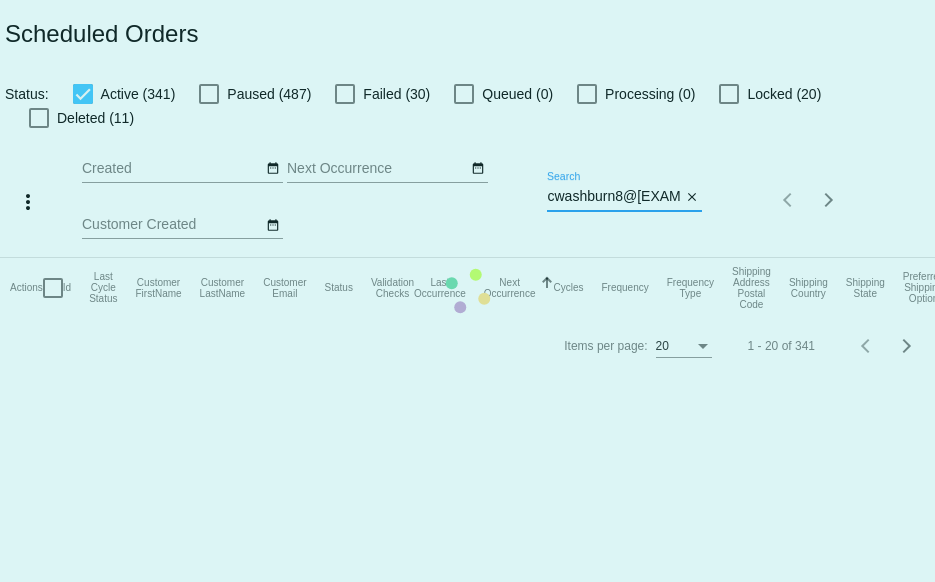 scroll, scrollTop: 0, scrollLeft: 19, axis: horizontal 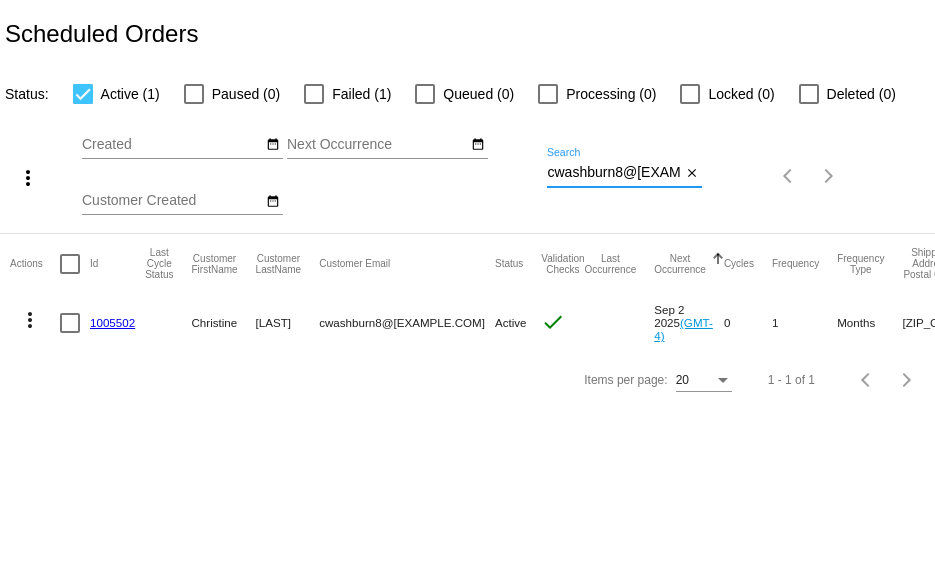 drag, startPoint x: 678, startPoint y: 175, endPoint x: 404, endPoint y: 166, distance: 274.14777 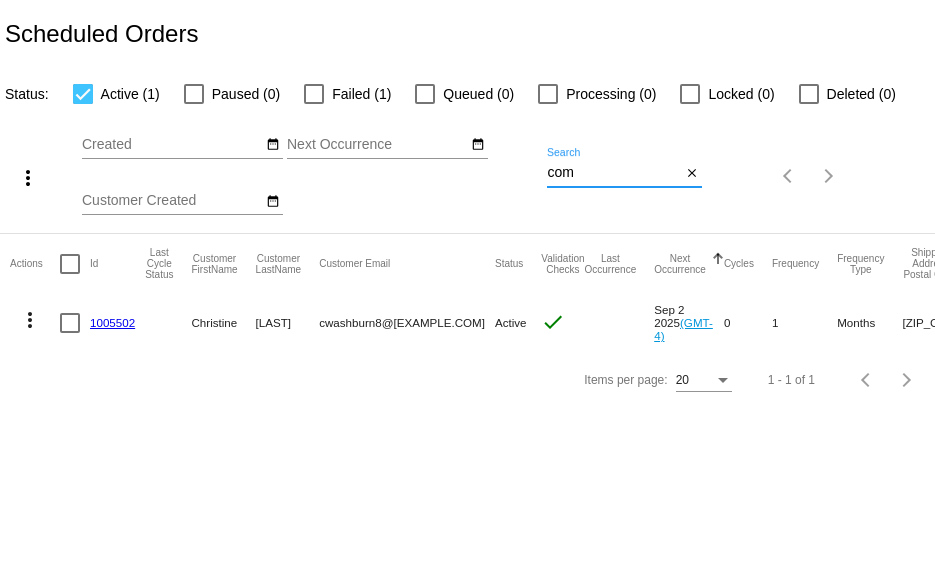 drag, startPoint x: 608, startPoint y: 179, endPoint x: 472, endPoint y: 195, distance: 136.93794 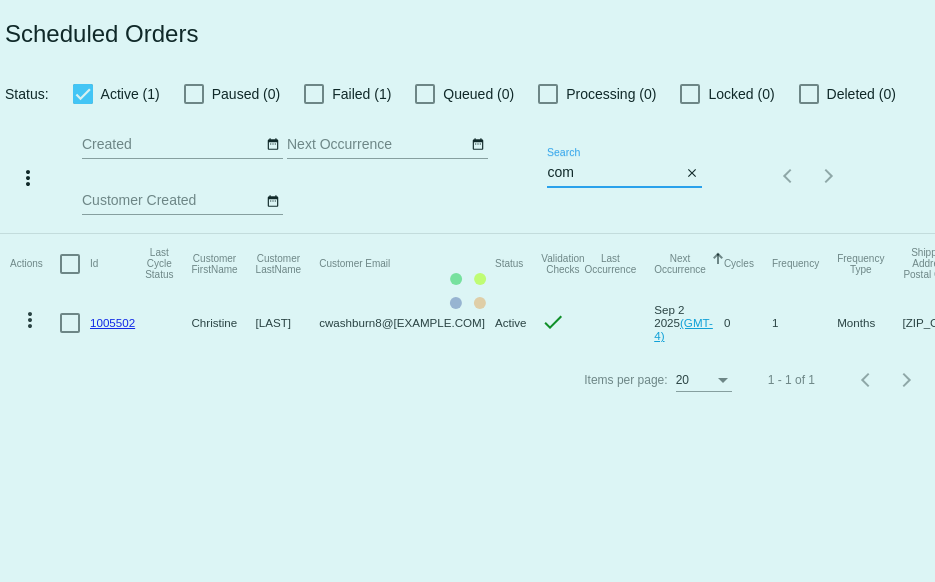 paste on "Christine Allen-Carlson" 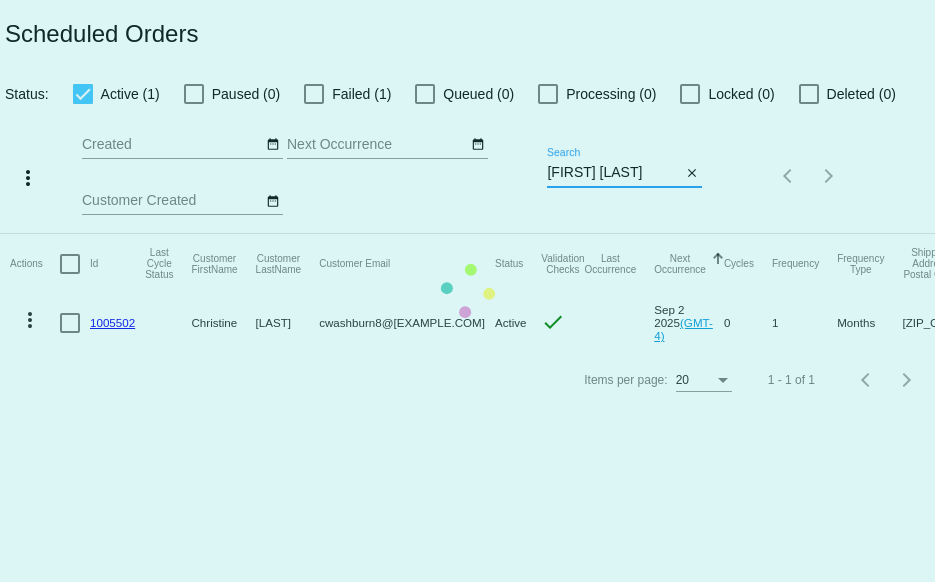 scroll, scrollTop: 0, scrollLeft: 8, axis: horizontal 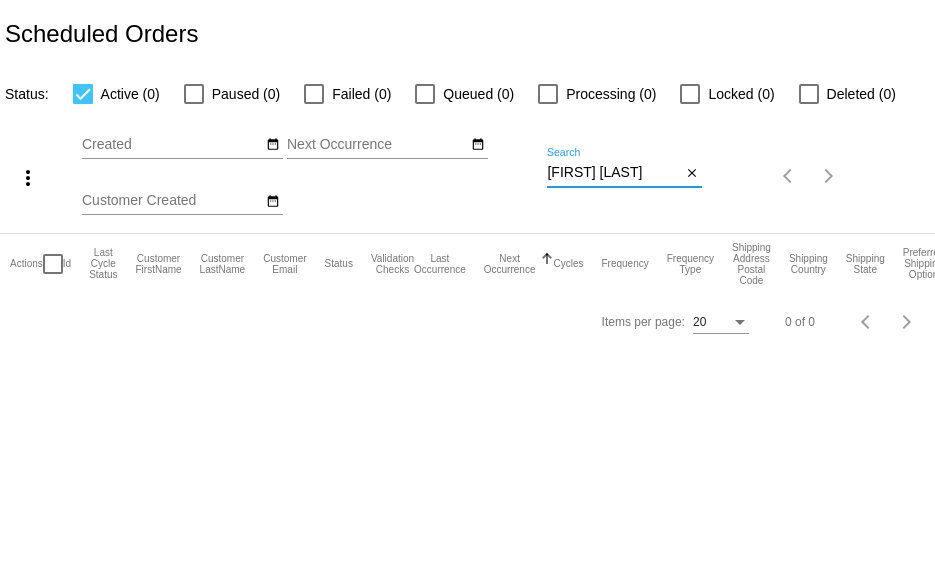 drag, startPoint x: 631, startPoint y: 171, endPoint x: 587, endPoint y: 169, distance: 44.04543 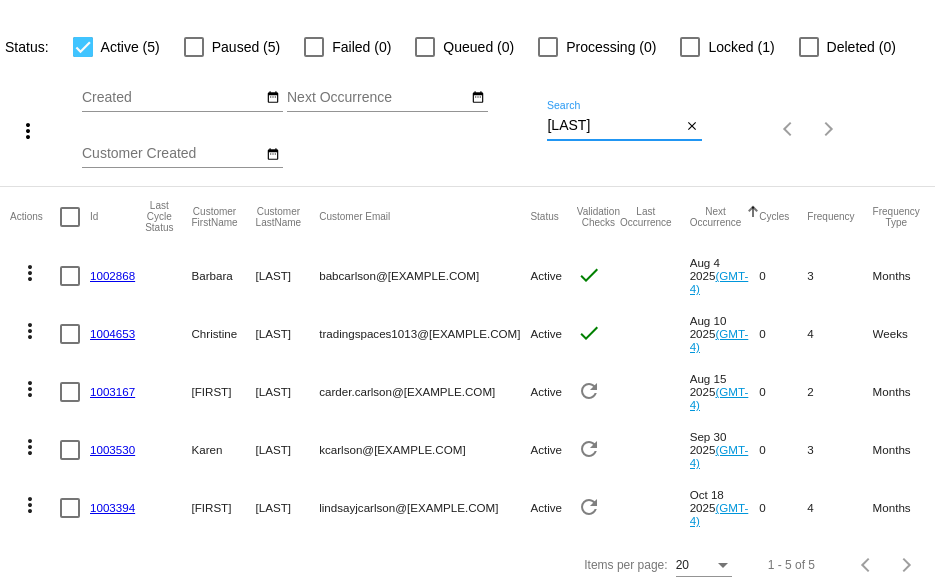 scroll, scrollTop: 72, scrollLeft: 0, axis: vertical 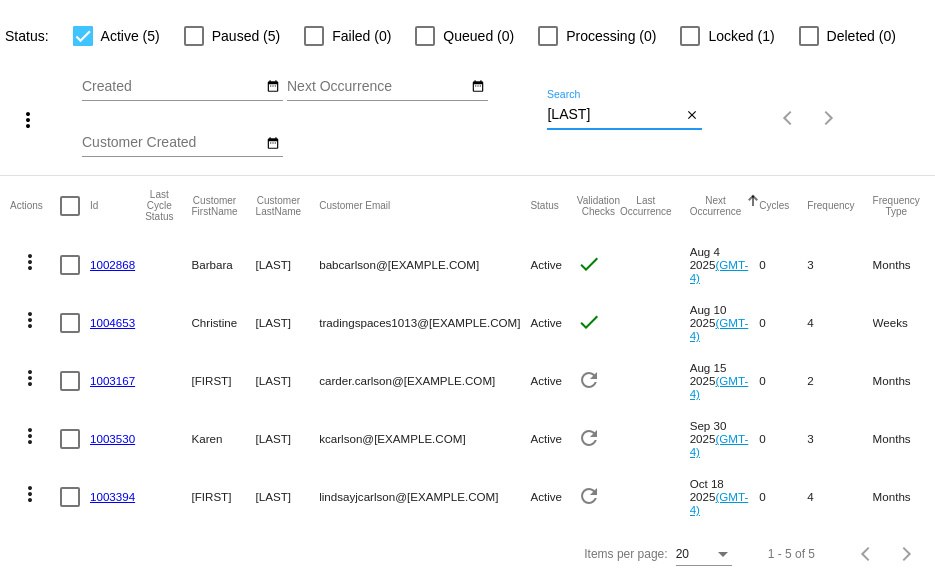 click on "1004653" 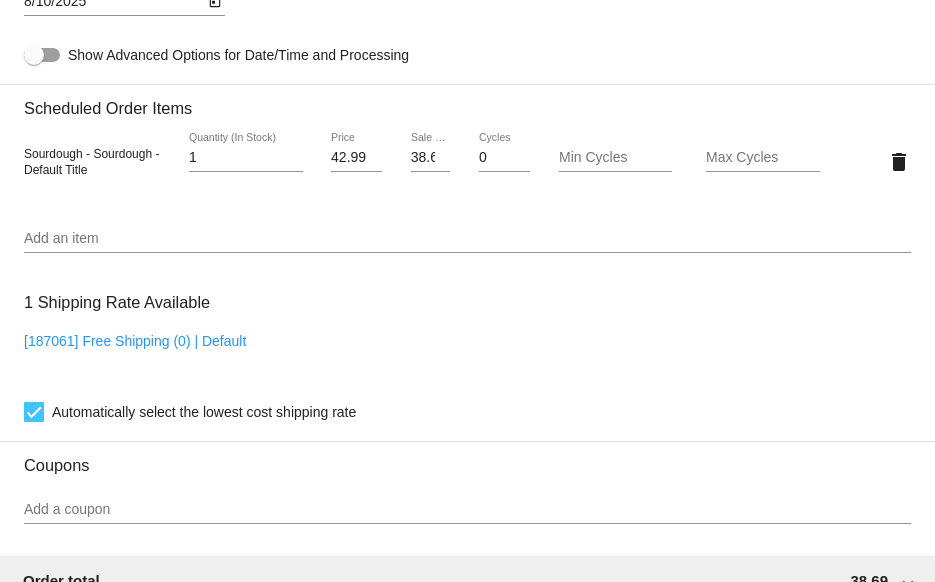scroll, scrollTop: 1100, scrollLeft: 0, axis: vertical 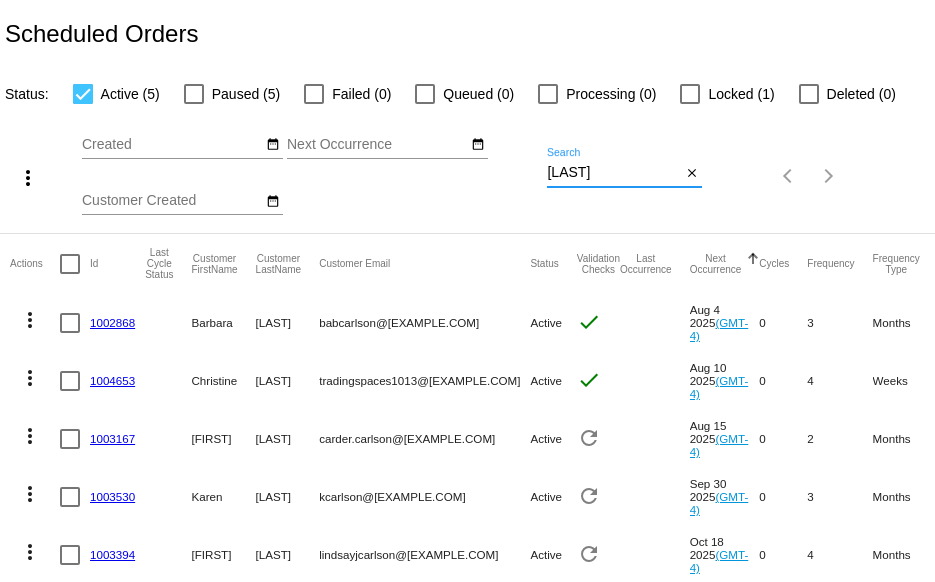 drag, startPoint x: 597, startPoint y: 164, endPoint x: 519, endPoint y: 163, distance: 78.00641 